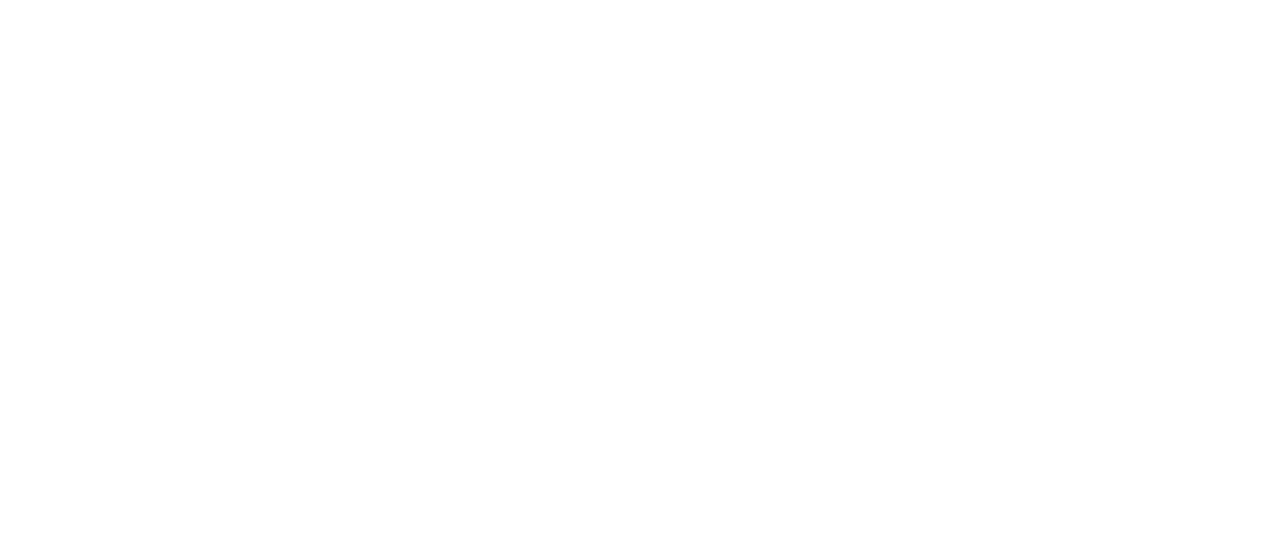 scroll, scrollTop: 0, scrollLeft: 0, axis: both 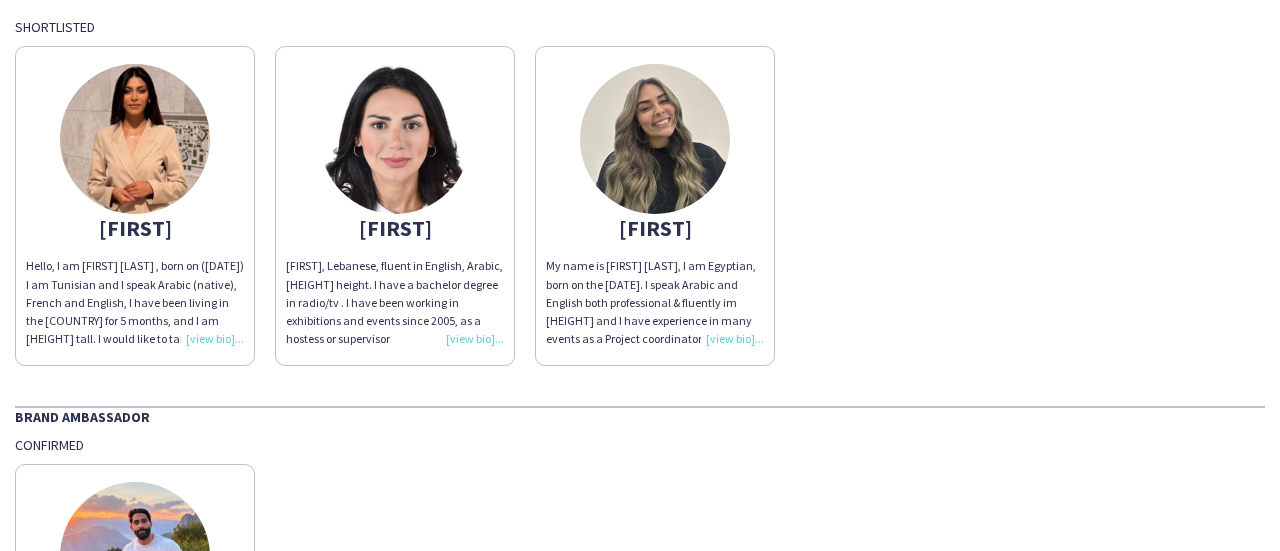 click on "[FIRST]" 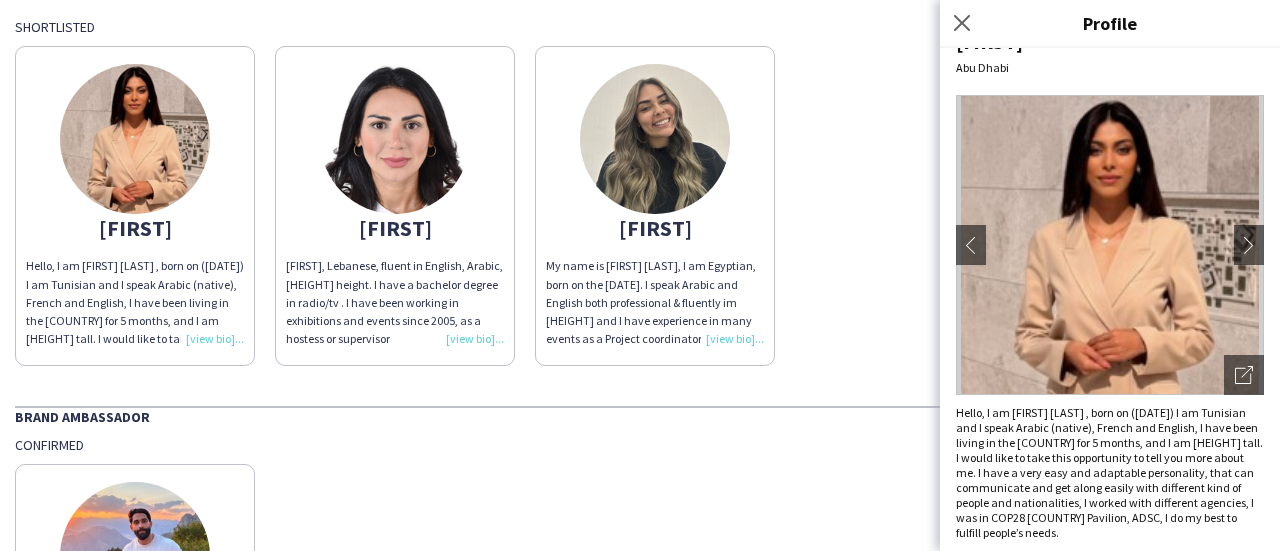 scroll, scrollTop: 56, scrollLeft: 0, axis: vertical 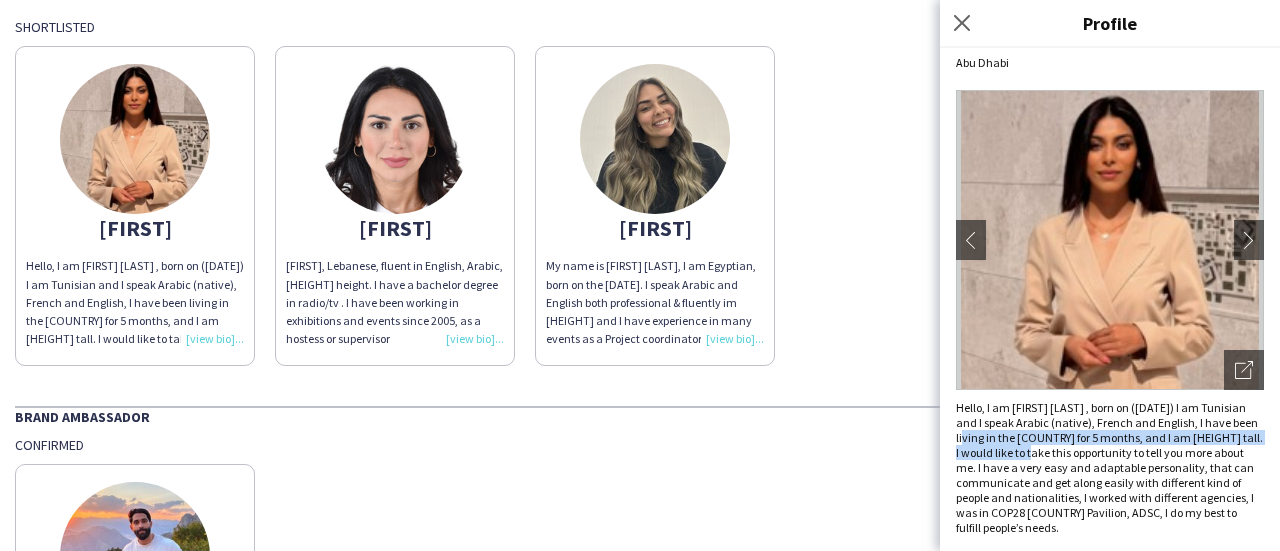 drag, startPoint x: 1015, startPoint y: 422, endPoint x: 1102, endPoint y: 433, distance: 87.69264 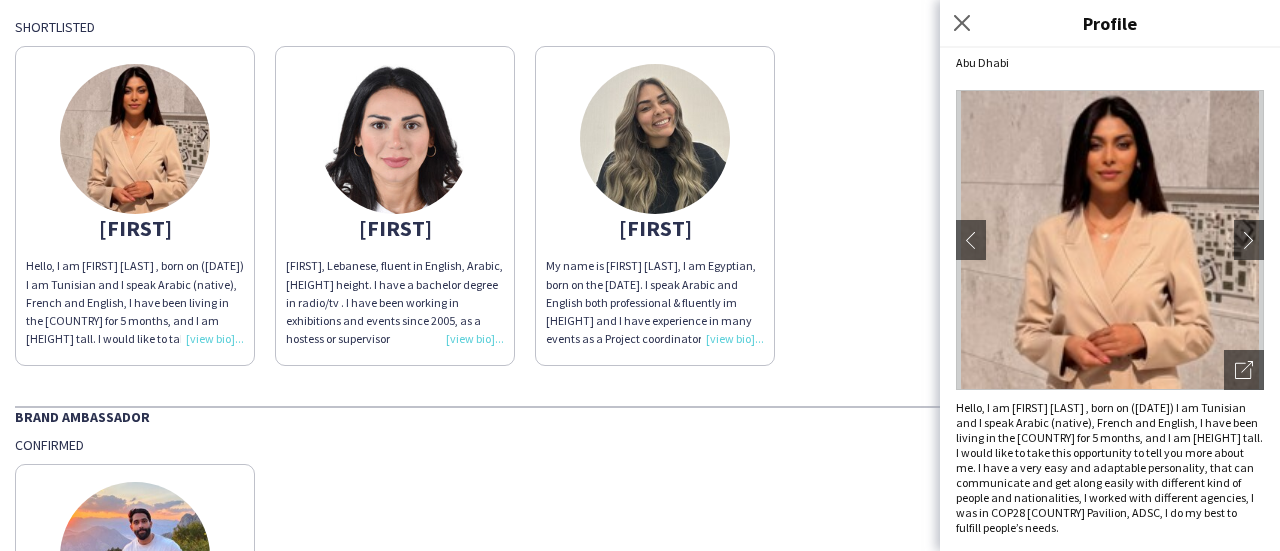 click on "Hello, I am [FIRST] [LAST] , born on ([DATE]) I am Tunisian and I speak Arabic (native), French and English, I have been living in the [COUNTRY] for 5 months, and I am [HEIGHT] tall. I would like to take this opportunity to tell you more about me. I have a very easy and adaptable personality, that can communicate and get along easily with different kind of people and nationalities, I worked with different agencies, I was in COP28 [COUNTRY] Pavilion, ADSC, I do my best to fulfill people’s needs." 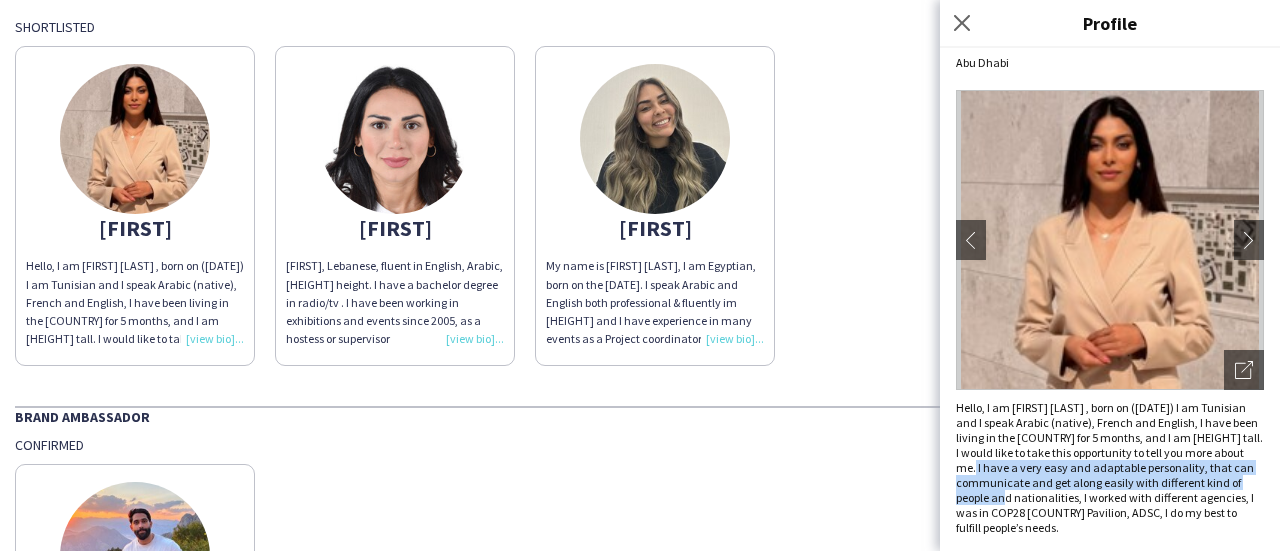 drag, startPoint x: 1056, startPoint y: 457, endPoint x: 1173, endPoint y: 486, distance: 120.54045 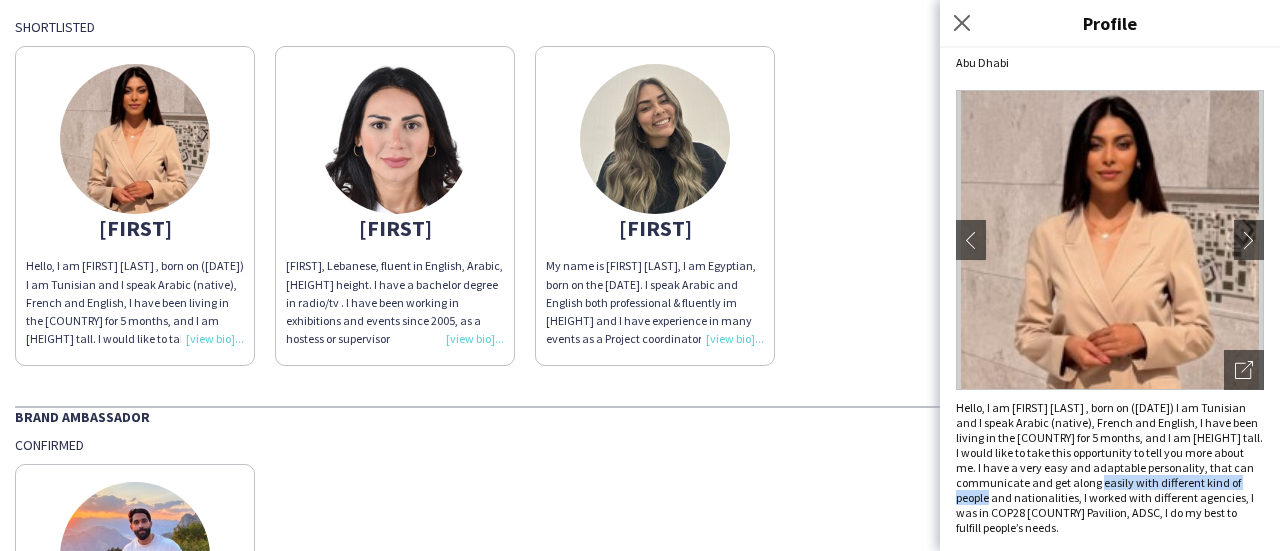 drag, startPoint x: 986, startPoint y: 482, endPoint x: 1160, endPoint y: 477, distance: 174.07182 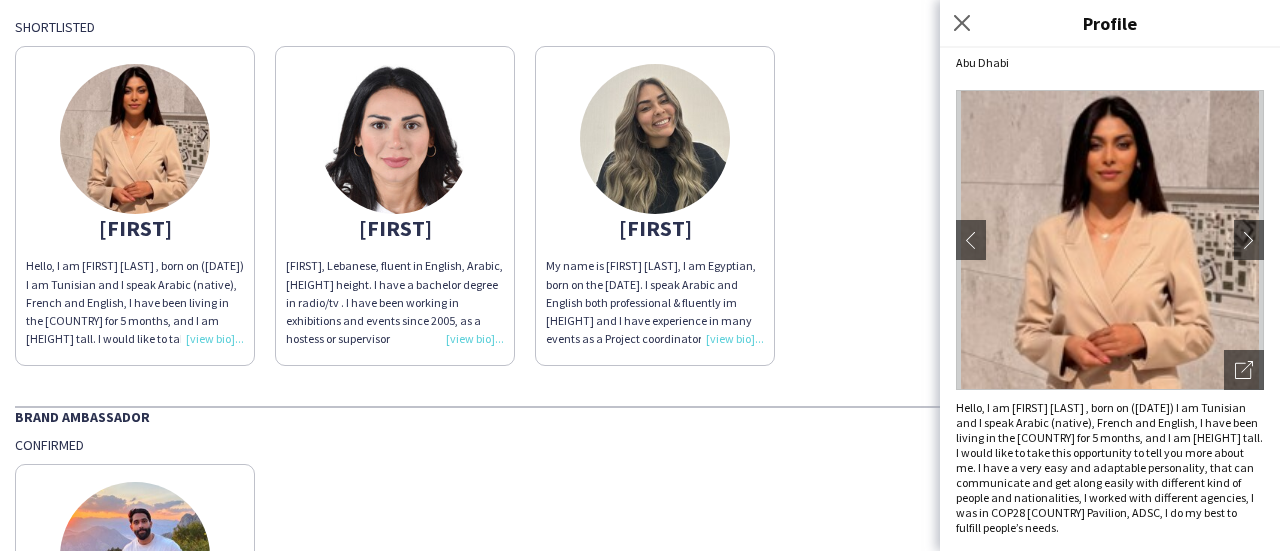 click on "Hello, I am [FIRST] [LAST] , born on ([DATE]) I am Tunisian and I speak Arabic (native), French and English, I have been living in the [COUNTRY] for 5 months, and I am [HEIGHT] tall. I would like to take this opportunity to tell you more about me. I have a very easy and adaptable personality, that can communicate and get along easily with different kind of people and nationalities, I worked with different agencies, I was in COP28 [COUNTRY] Pavilion, ADSC, I do my best to fulfill people’s needs." 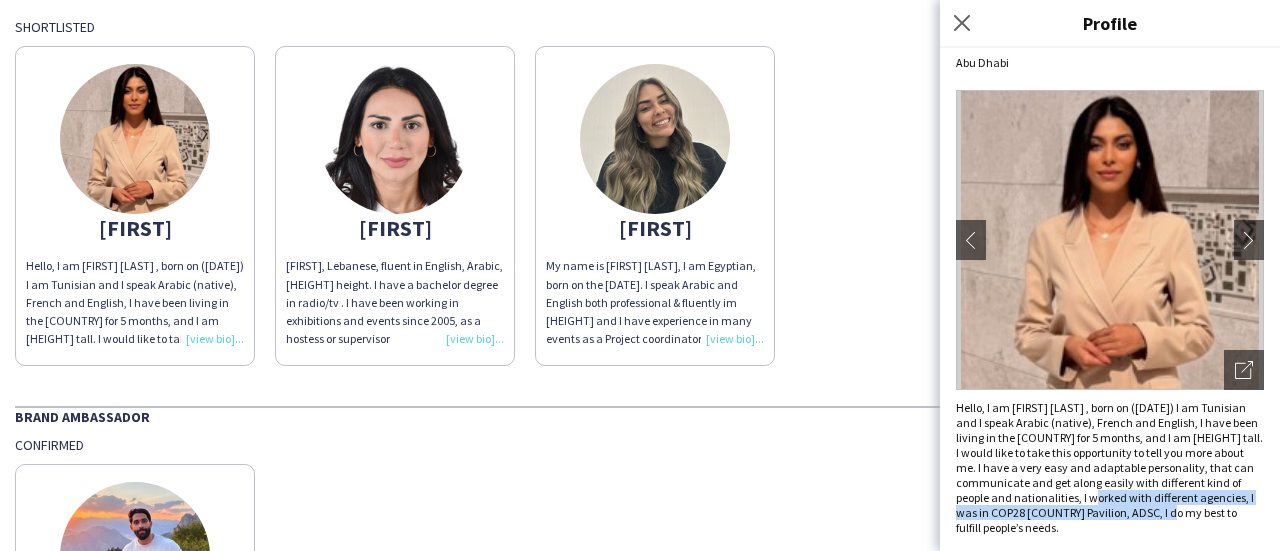 drag, startPoint x: 1035, startPoint y: 497, endPoint x: 1136, endPoint y: 513, distance: 102.259476 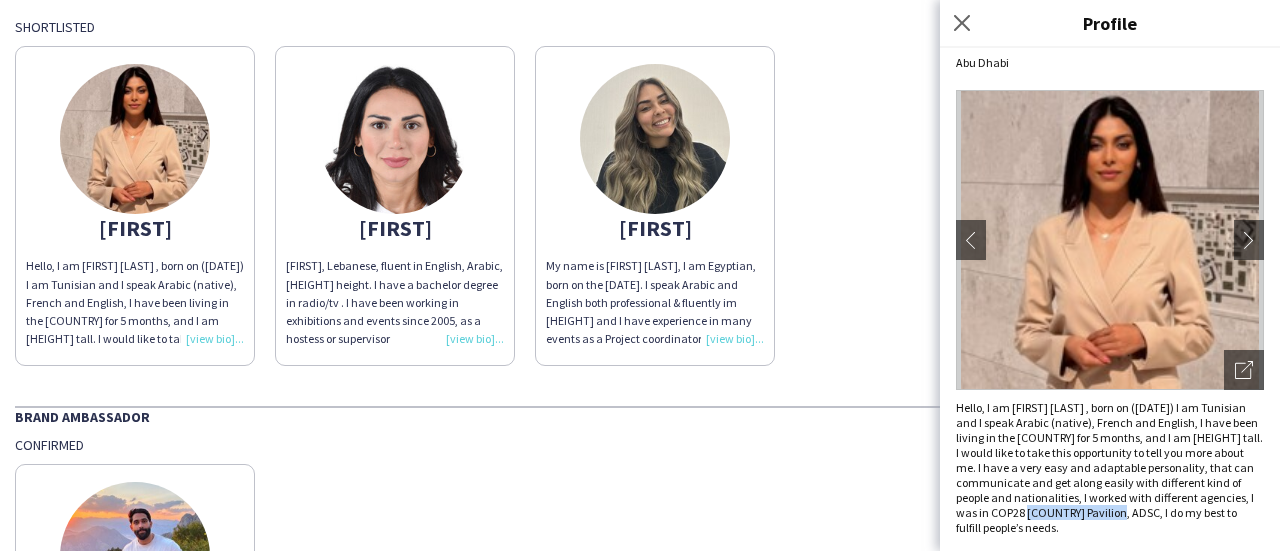drag, startPoint x: 992, startPoint y: 510, endPoint x: 1086, endPoint y: 513, distance: 94.04786 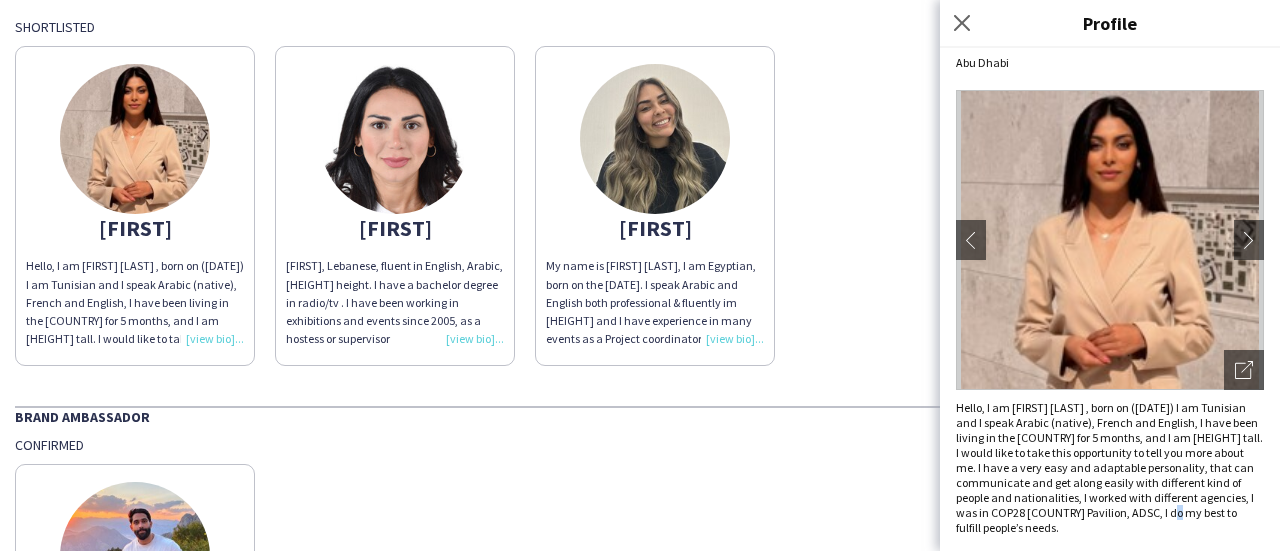 click on "Hello, I am [FIRST] [LAST] , born on ([DATE]) I am Tunisian and I speak Arabic (native), French and English, I have been living in the [COUNTRY] for 5 months, and I am [HEIGHT] tall. I would like to take this opportunity to tell you more about me. I have a very easy and adaptable personality, that can communicate and get along easily with different kind of people and nationalities, I worked with different agencies, I was in COP28 [COUNTRY] Pavilion, ADSC, I do my best to fulfill people’s needs." 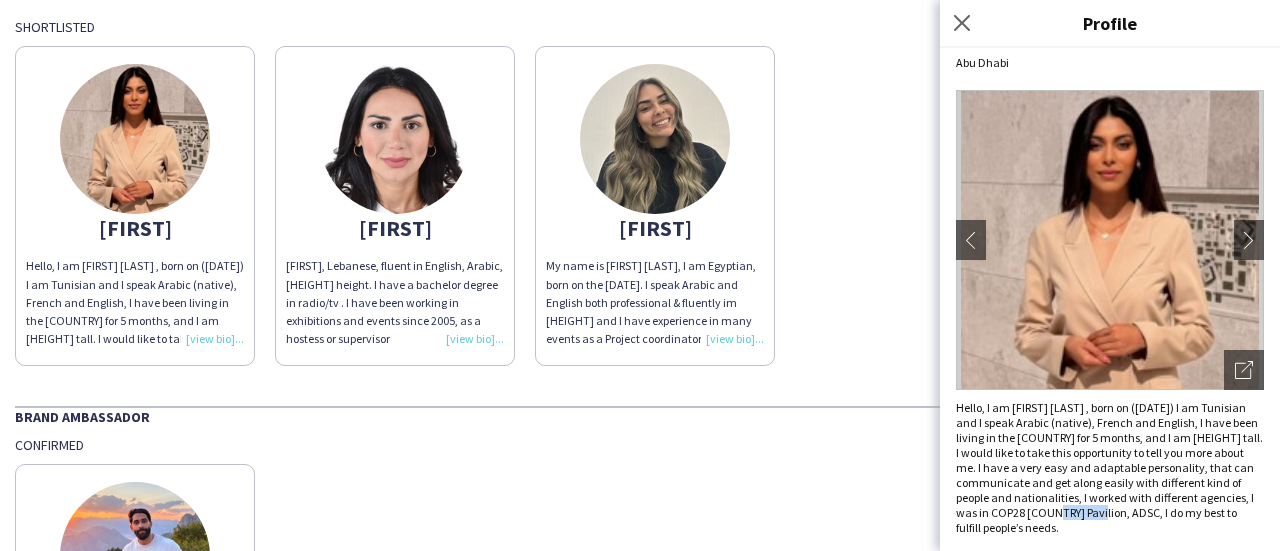 drag, startPoint x: 1020, startPoint y: 512, endPoint x: 1062, endPoint y: 515, distance: 42.107006 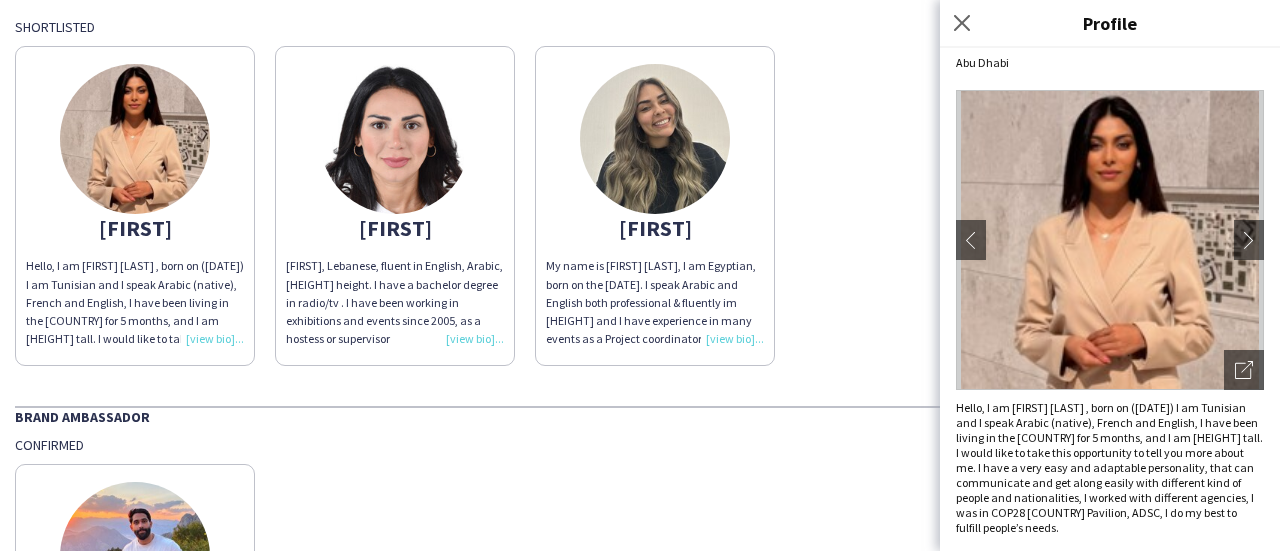 click on "Hello, I am [FIRST] [LAST] , born on ([DATE]) I am Tunisian and I speak Arabic (native), French and English, I have been living in the [COUNTRY] for 5 months, and I am [HEIGHT] tall. I would like to take this opportunity to tell you more about me. I have a very easy and adaptable personality, that can communicate and get along easily with different kind of people and nationalities, I worked with different agencies, I was in COP28 [COUNTRY] Pavilion, ADSC, I do my best to fulfill people’s needs." 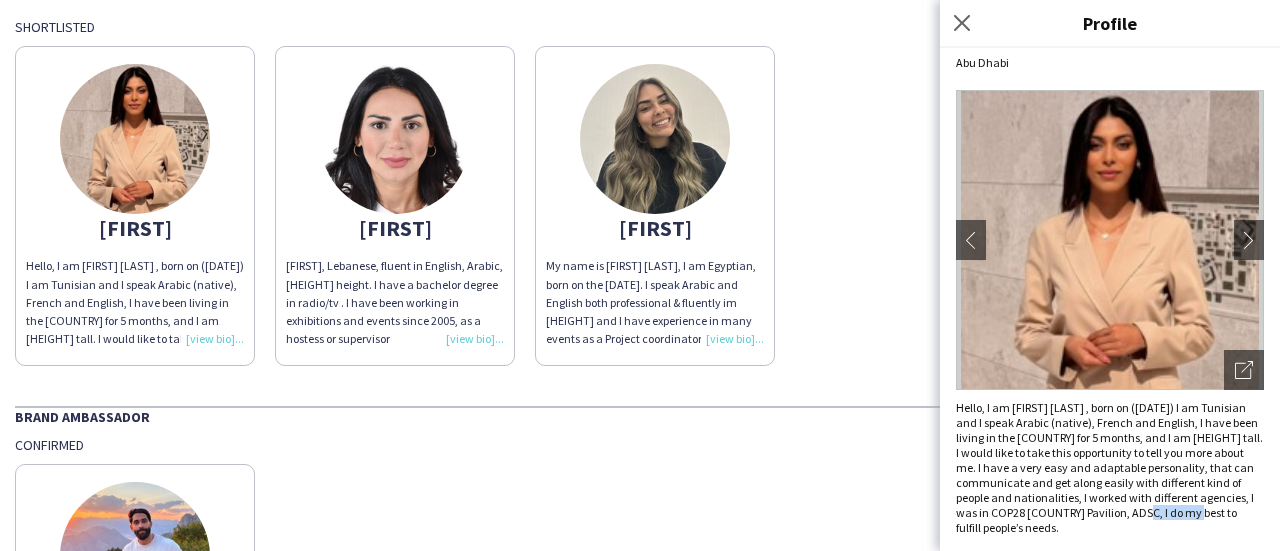 drag, startPoint x: 1147, startPoint y: 517, endPoint x: 1165, endPoint y: 517, distance: 18 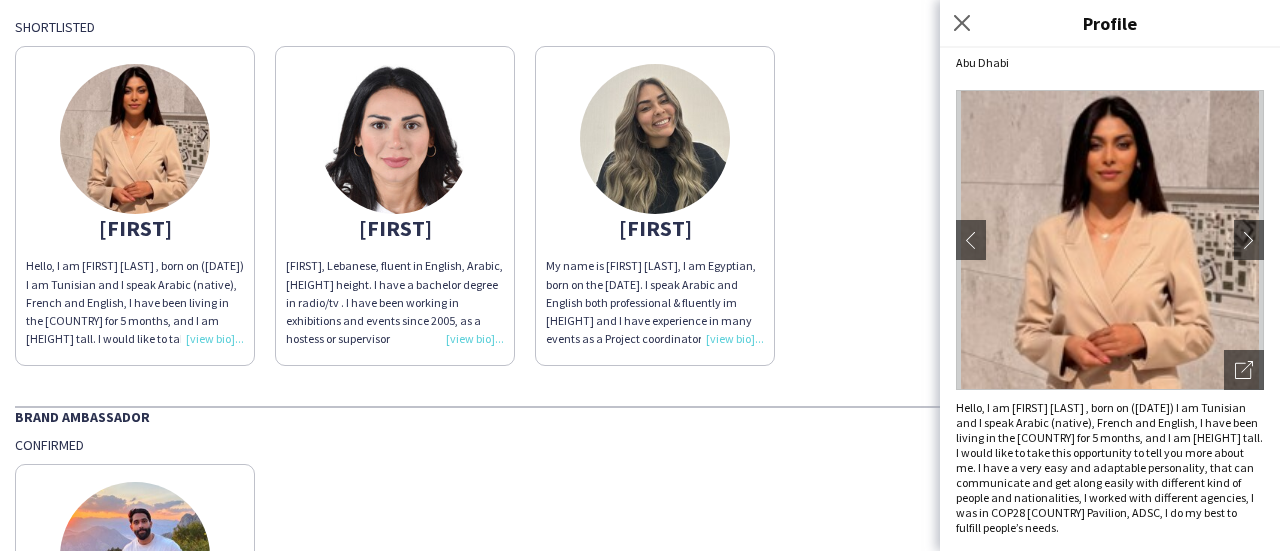 click on "Hello, I am [FIRST] [LAST] , born on ([DATE]) I am Tunisian and I speak Arabic (native), French and English, I have been living in the [COUNTRY] for 5 months, and I am [HEIGHT] tall. I would like to take this opportunity to tell you more about me. I have a very easy and adaptable personality, that can communicate and get along easily with different kind of people and nationalities, I worked with different agencies, I was in COP28 [COUNTRY] Pavilion, ADSC, I do my best to fulfill people’s needs." 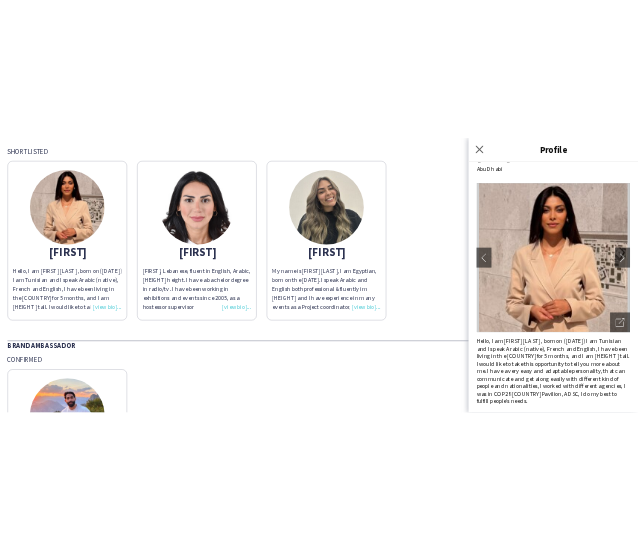 scroll, scrollTop: 0, scrollLeft: 0, axis: both 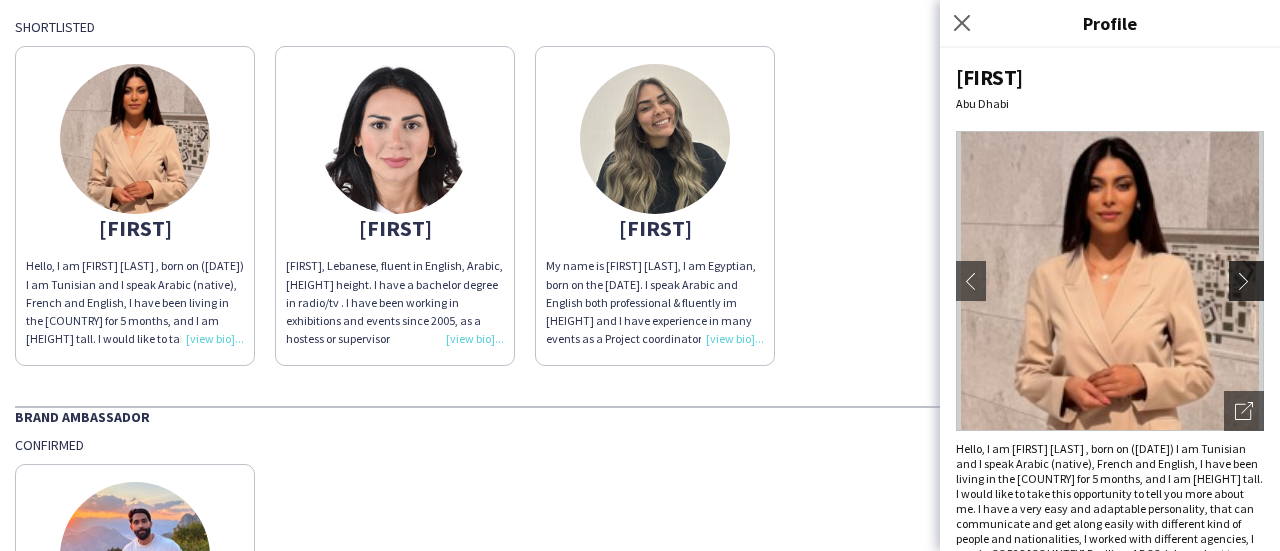 click on "chevron-right" 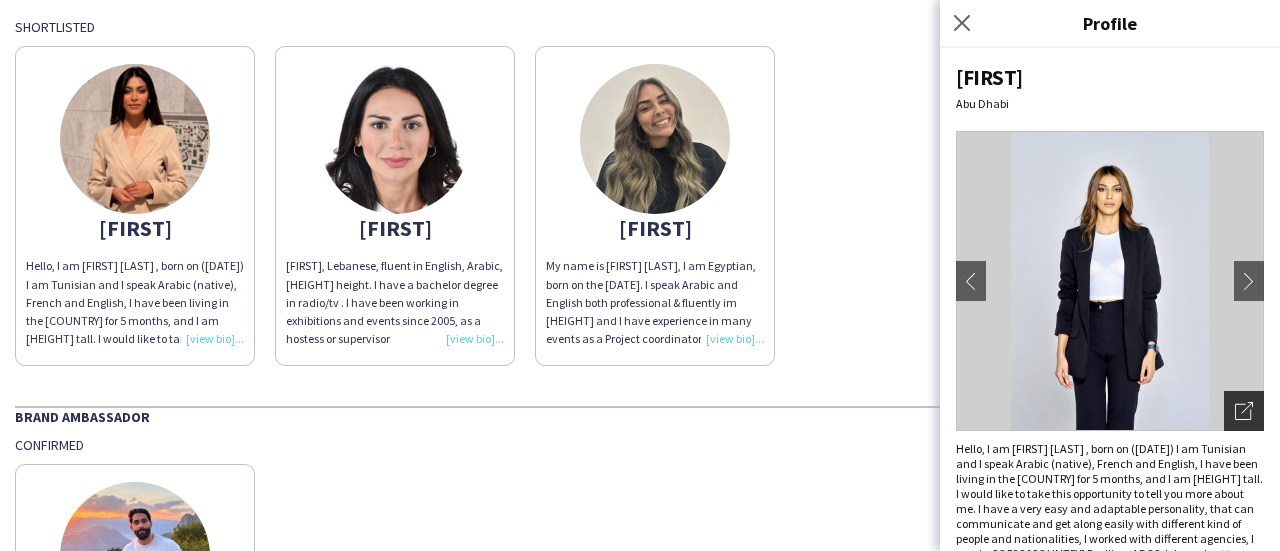 click on "Open photos pop-in" 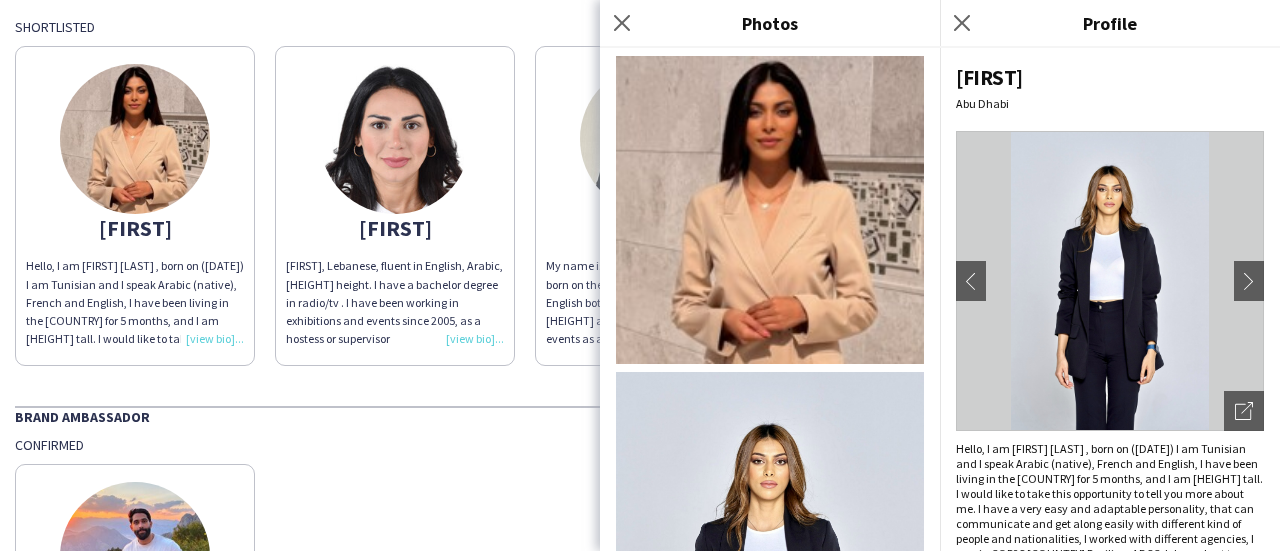 click 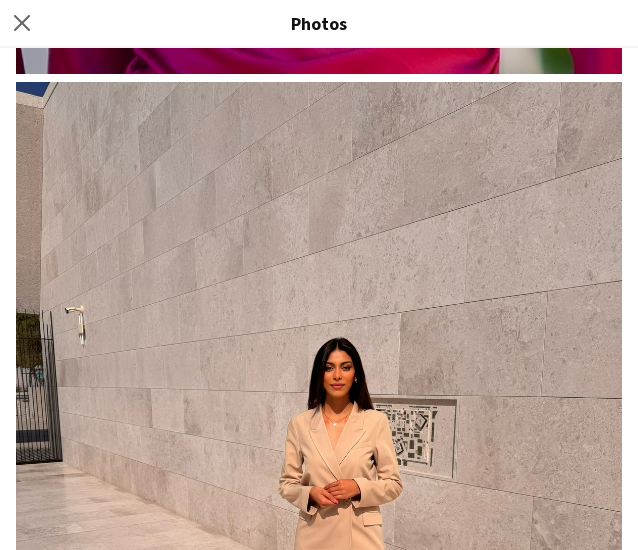 scroll, scrollTop: 8834, scrollLeft: 0, axis: vertical 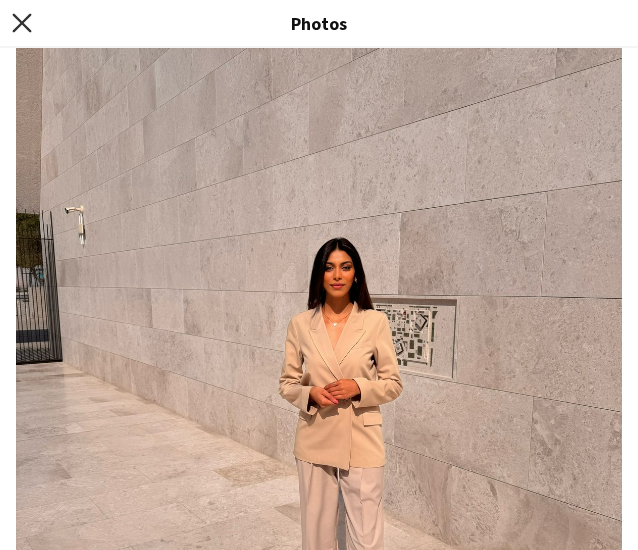 click on "Close pop-in" 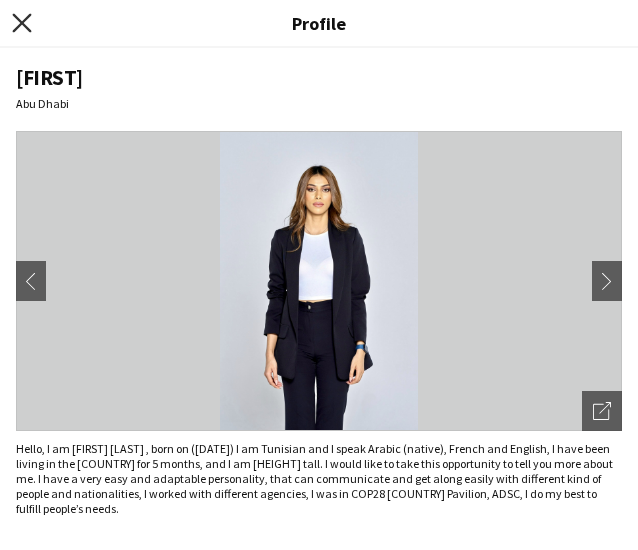 click on "Close pop-in" 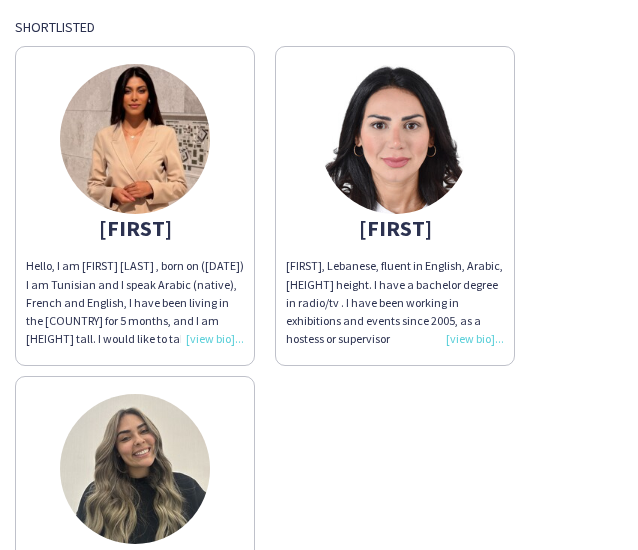 click 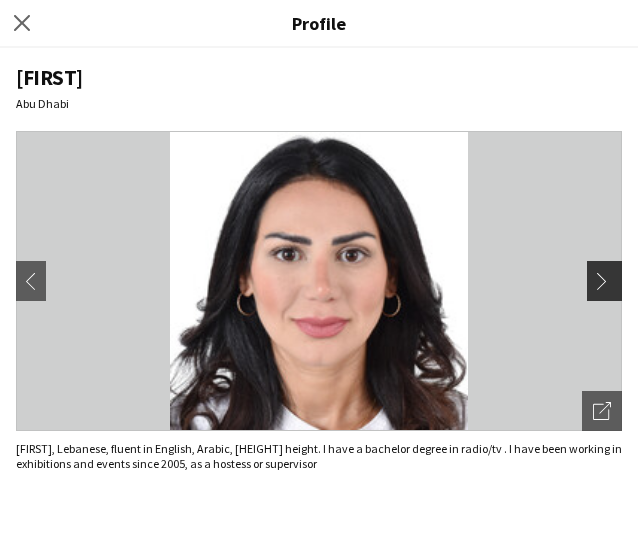 click on "chevron-right" 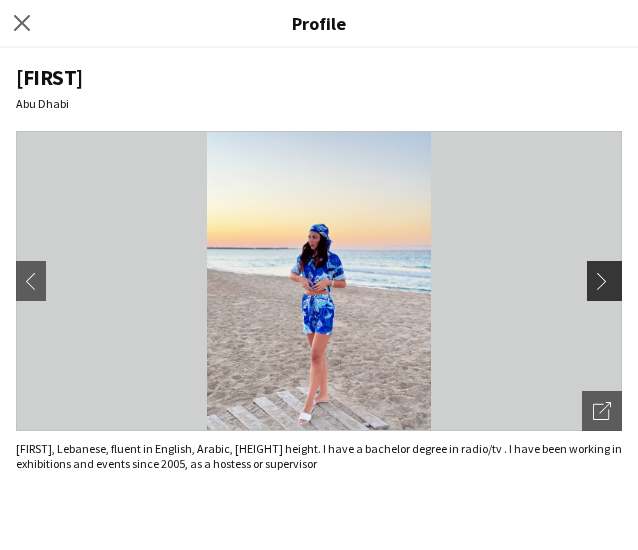 click on "chevron-right" 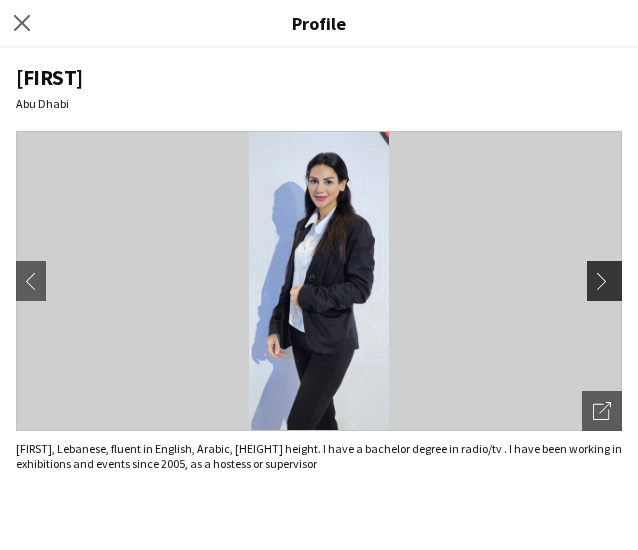 click on "chevron-right" 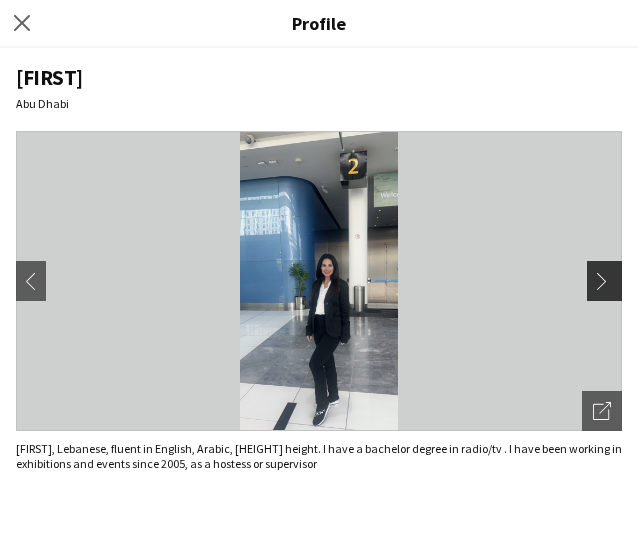click on "chevron-right" 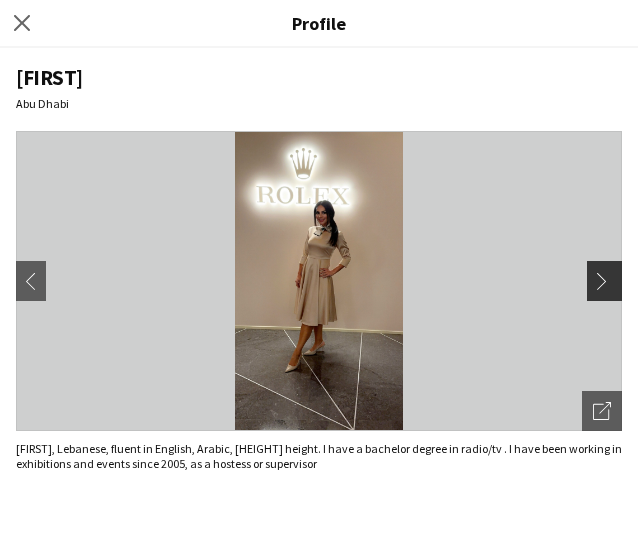 click on "chevron-right" 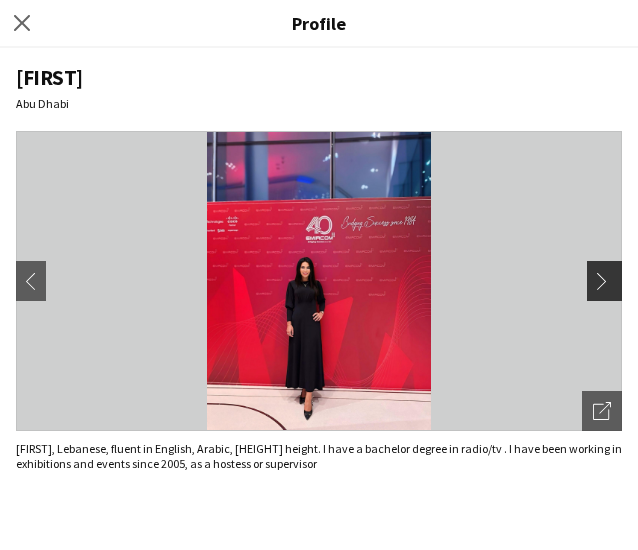 click on "chevron-right" 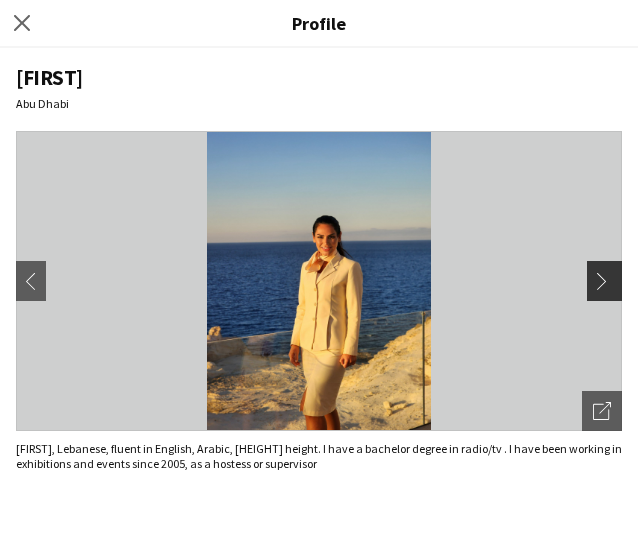 click on "chevron-right" 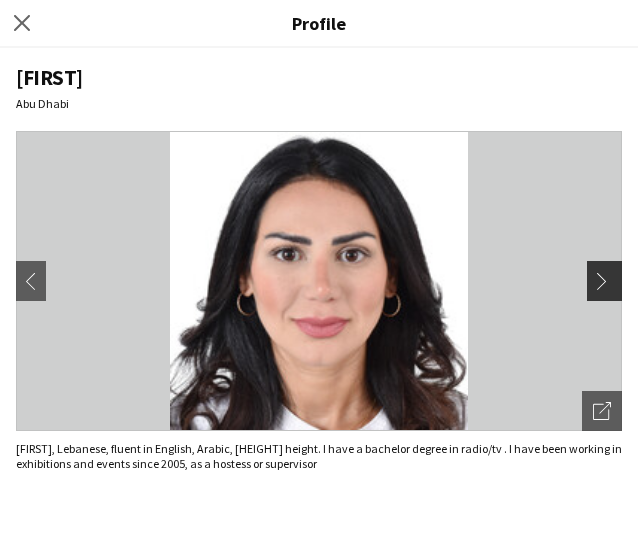 click on "chevron-right" 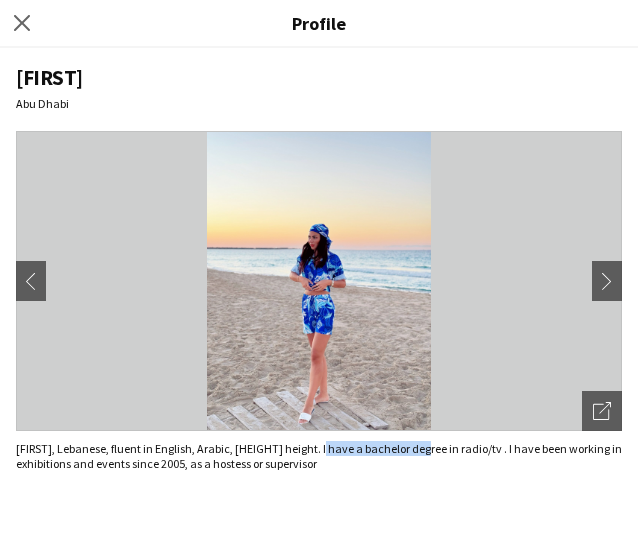 drag, startPoint x: 358, startPoint y: 451, endPoint x: 420, endPoint y: 450, distance: 62.008064 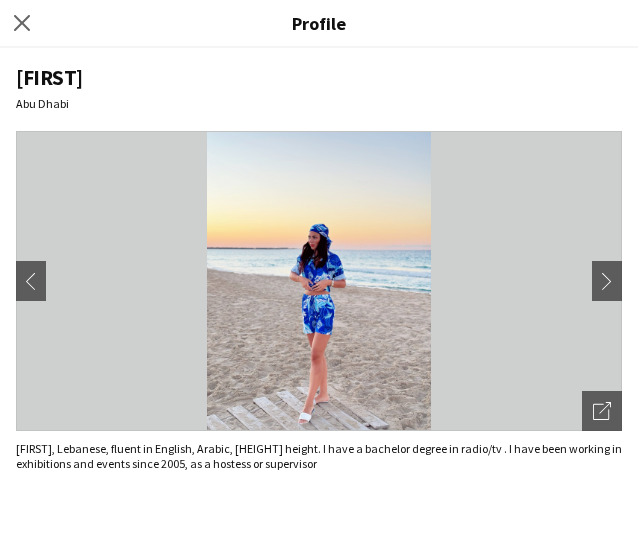 click on "[FIRST]   Abu Dhabi
chevron-left
chevron-right
Open photos pop-in
[FIRST], Lebanese, fluent in English, Arabic, [HEIGHT] height.
I have a bachelor degree in radio/tv .
I have been working in exhibitions and events since 2005, as a hostess or supervisor" 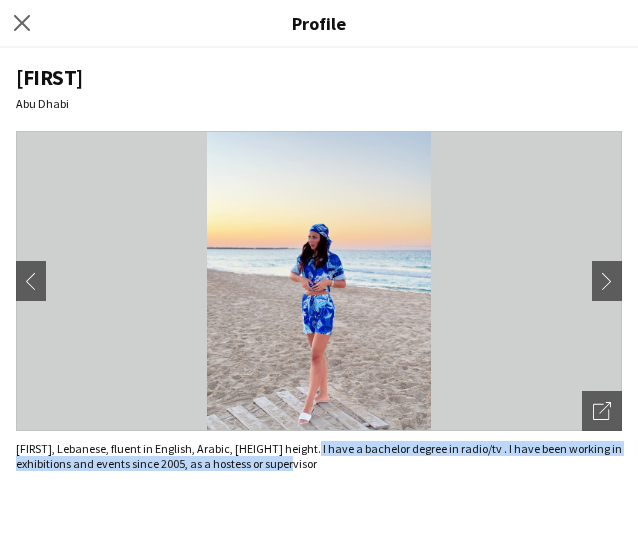 drag, startPoint x: 422, startPoint y: 456, endPoint x: 463, endPoint y: 458, distance: 41.04875 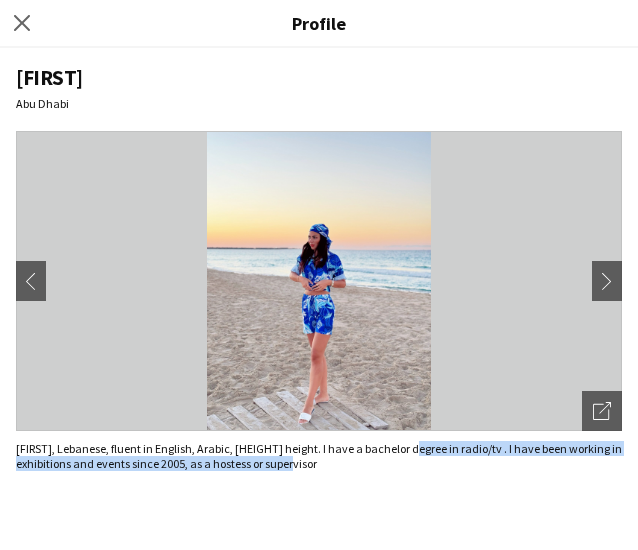drag, startPoint x: 423, startPoint y: 449, endPoint x: 468, endPoint y: 460, distance: 46.32494 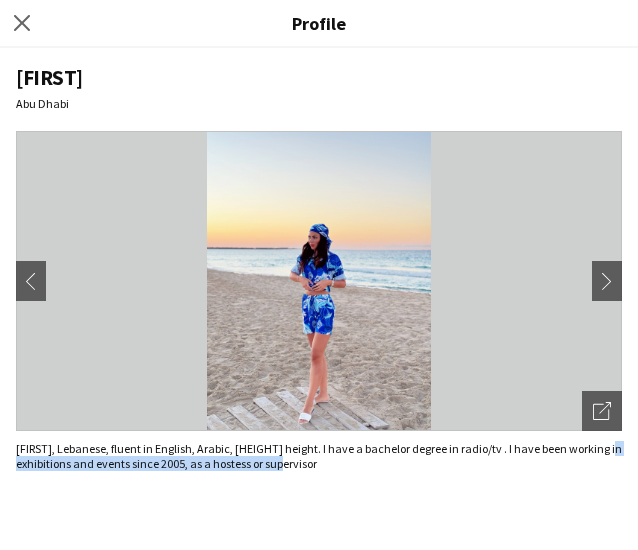 drag, startPoint x: 31, startPoint y: 461, endPoint x: 308, endPoint y: 479, distance: 277.58423 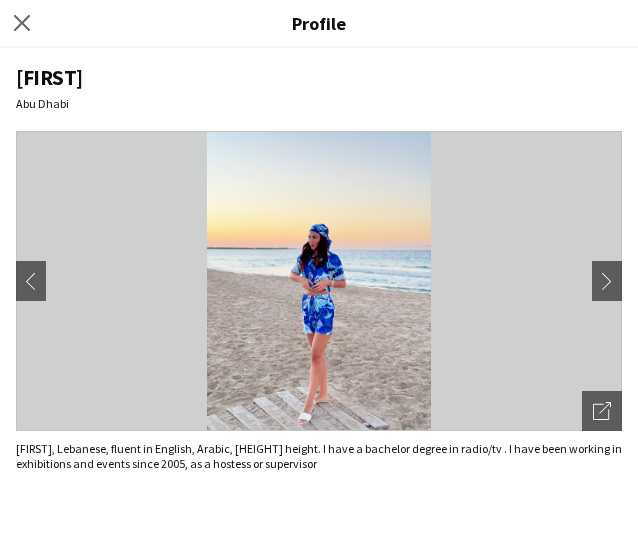 click on "[FIRST]   Abu Dhabi
chevron-left
chevron-right
Open photos pop-in
[FIRST], Lebanese, fluent in English, Arabic, [HEIGHT] height.
I have a bachelor degree in radio/tv .
I have been working in exhibitions and events since 2005, as a hostess or supervisor" 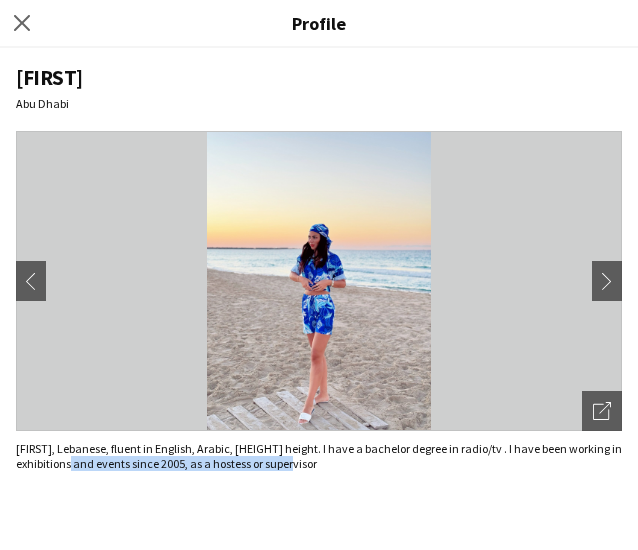 drag, startPoint x: 97, startPoint y: 466, endPoint x: 378, endPoint y: 479, distance: 281.30054 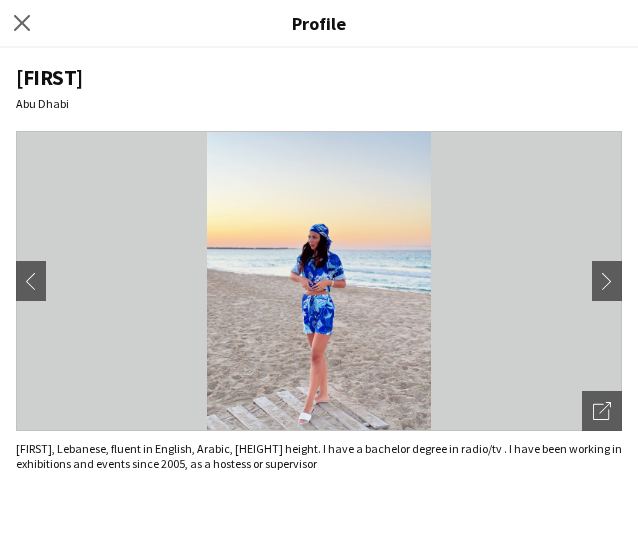 click on "Profile" 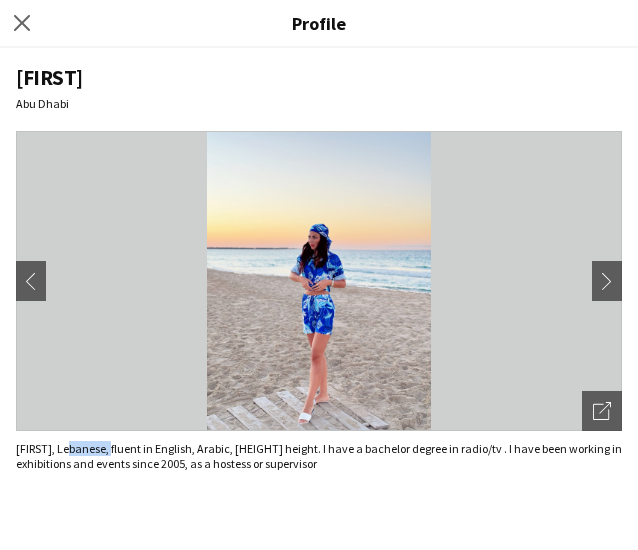 drag, startPoint x: 91, startPoint y: 446, endPoint x: 109, endPoint y: 450, distance: 18.439089 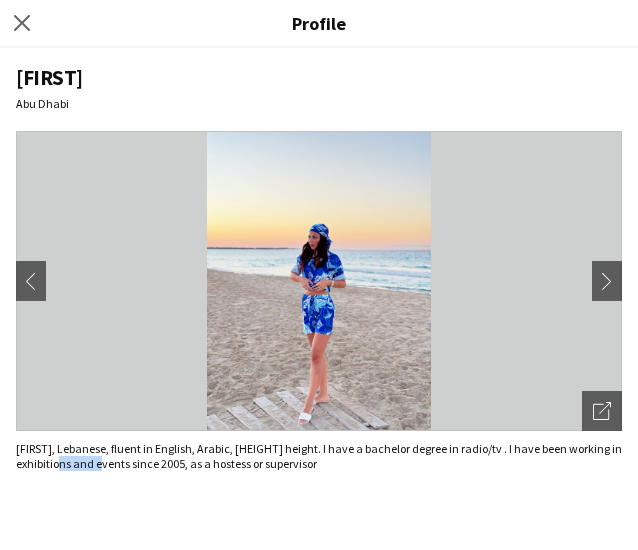 drag, startPoint x: 88, startPoint y: 467, endPoint x: 127, endPoint y: 469, distance: 39.051247 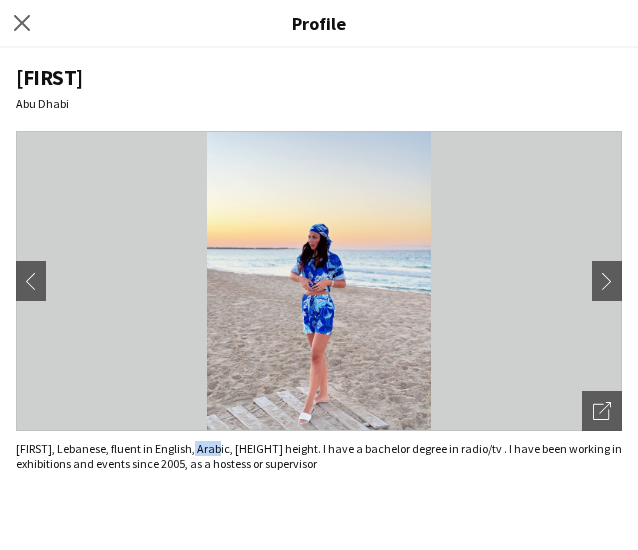 drag, startPoint x: 196, startPoint y: 451, endPoint x: 217, endPoint y: 451, distance: 21 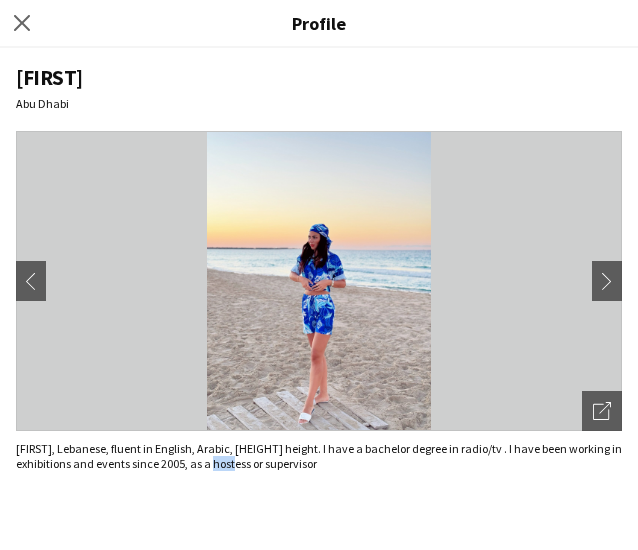 drag, startPoint x: 242, startPoint y: 465, endPoint x: 259, endPoint y: 469, distance: 17.464249 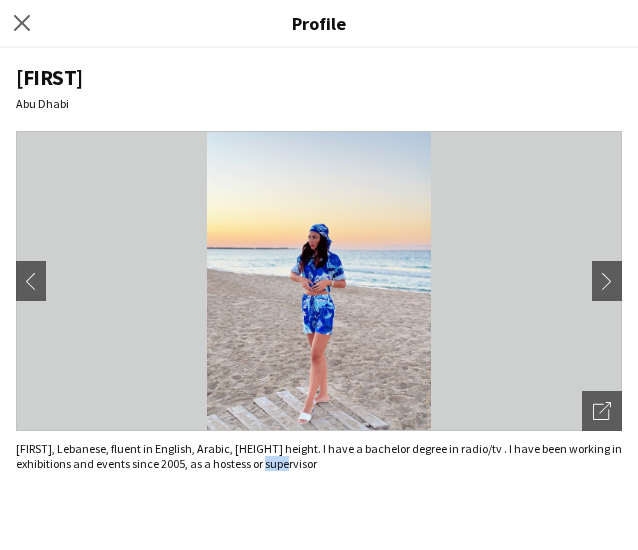 drag, startPoint x: 292, startPoint y: 469, endPoint x: 312, endPoint y: 471, distance: 20.09975 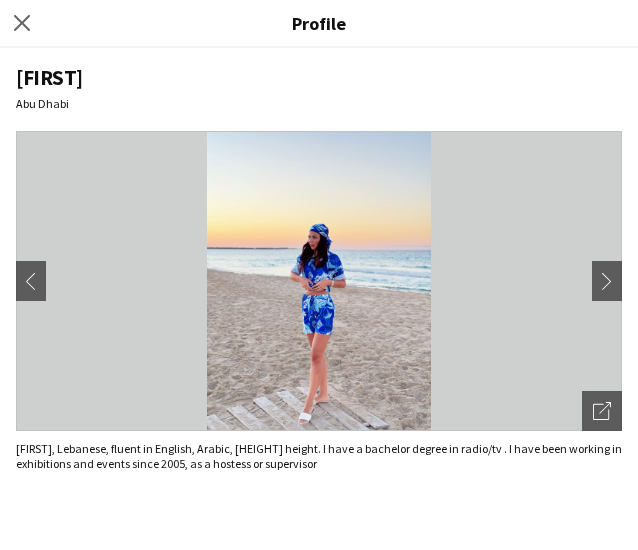 click on "[FIRST]   Abu Dhabi
chevron-left
chevron-right
Open photos pop-in
[FIRST], Lebanese, fluent in English, Arabic, [HEIGHT] height.
I have a bachelor degree in radio/tv .
I have been working in exhibitions and events since 2005, as a hostess or supervisor" 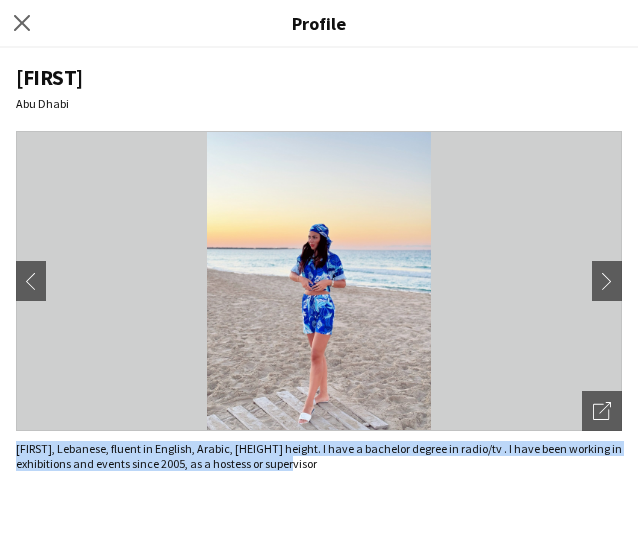 drag, startPoint x: 322, startPoint y: 461, endPoint x: 15, endPoint y: 451, distance: 307.1628 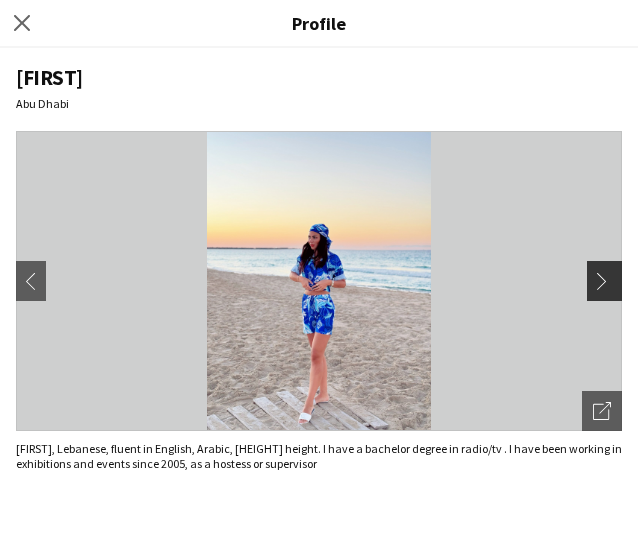 click on "chevron-right" 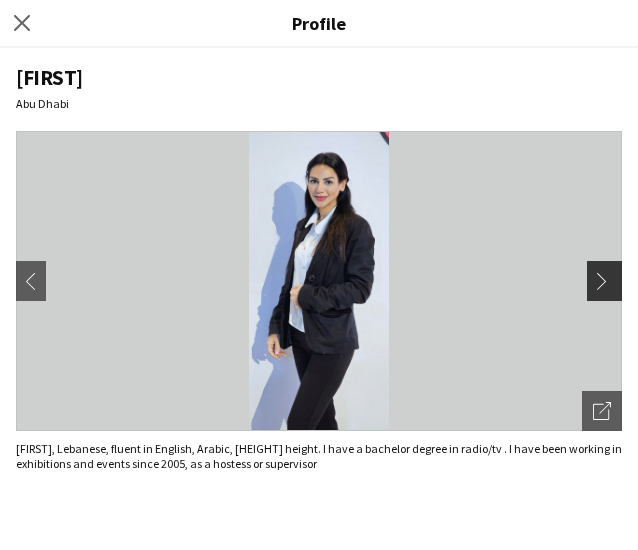 click on "chevron-right" 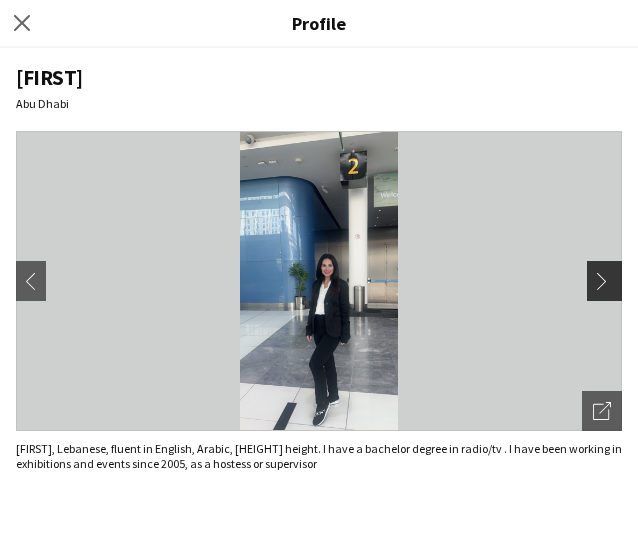 click on "chevron-right" 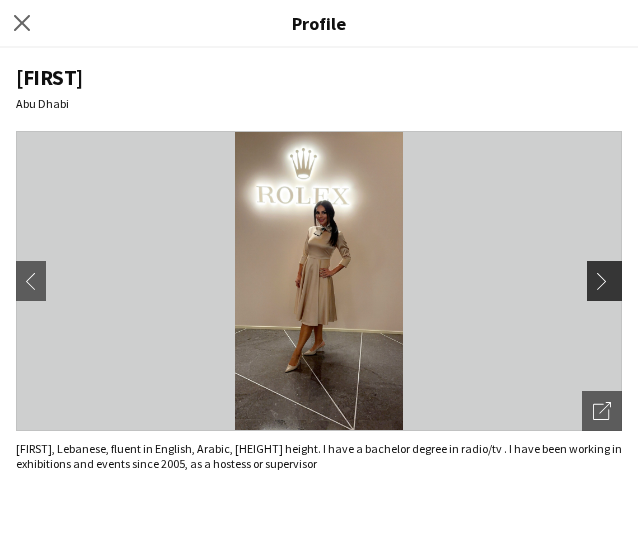 click on "chevron-right" 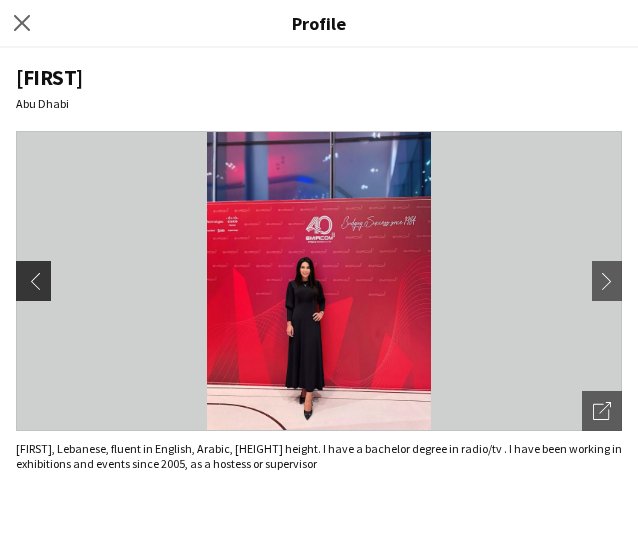 click on "chevron-left" 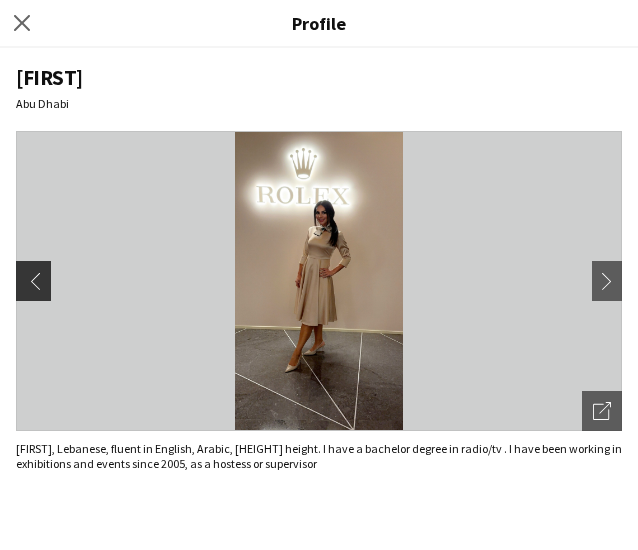 click on "chevron-left" 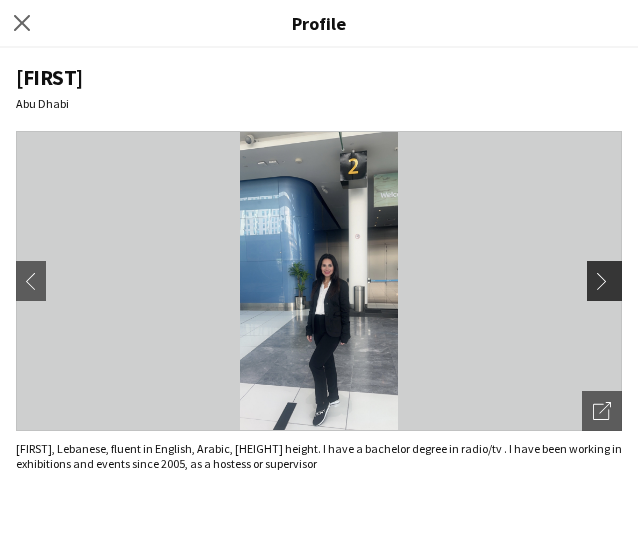 click on "chevron-right" 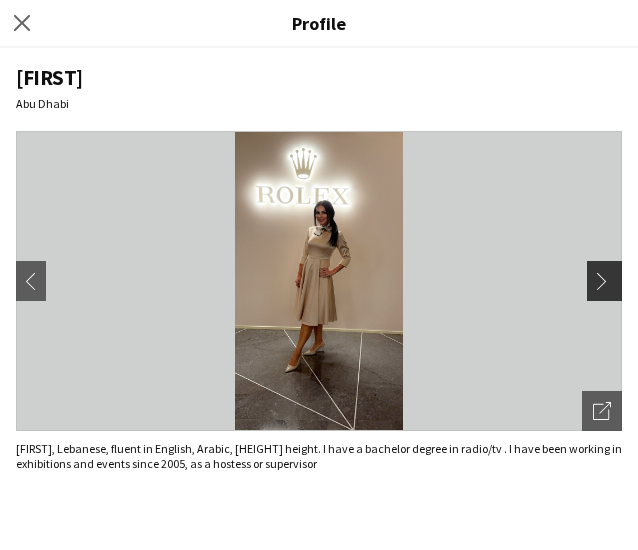 click on "chevron-right" 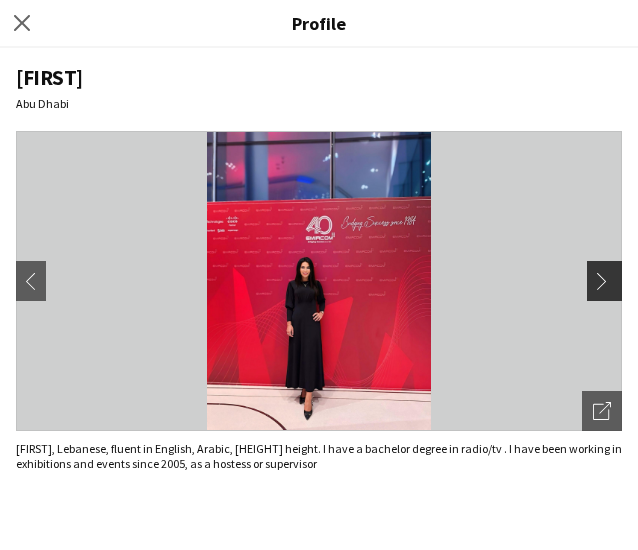 click on "chevron-right" 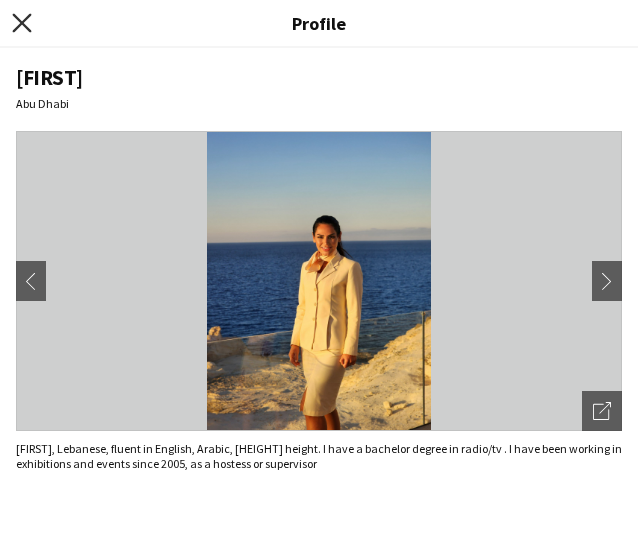 click on "Close pop-in" 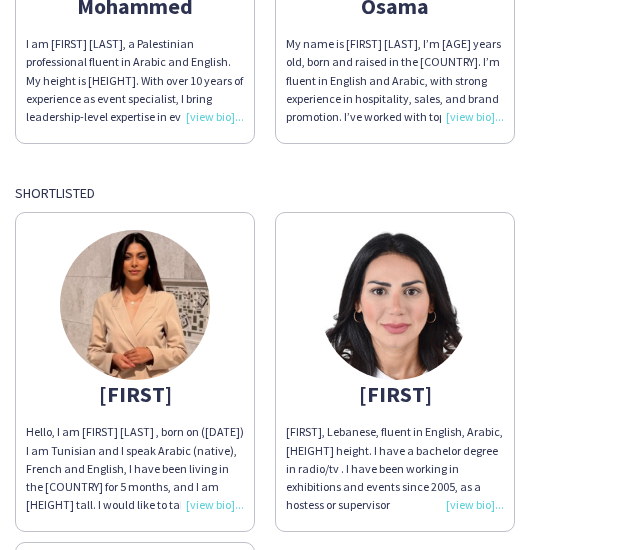 scroll, scrollTop: 320, scrollLeft: 0, axis: vertical 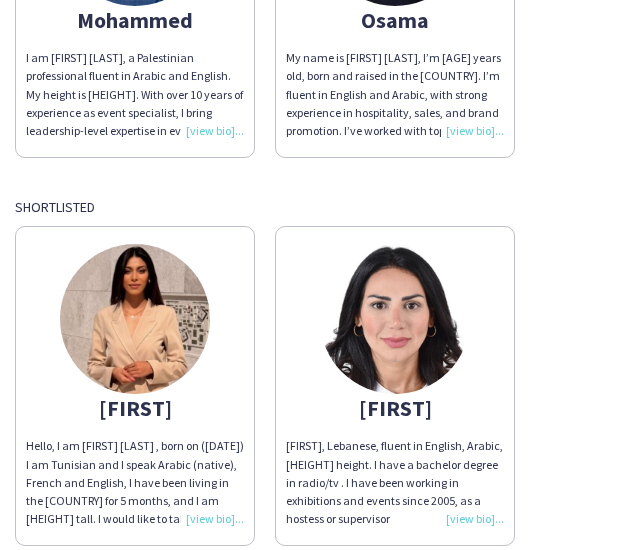 click on "[FIRST], Lebanese, fluent in English, Arabic, [HEIGHT] height.
I have a bachelor degree in radio/tv .
I have been working in exhibitions and events since 2005, as a hostess or supervisor" 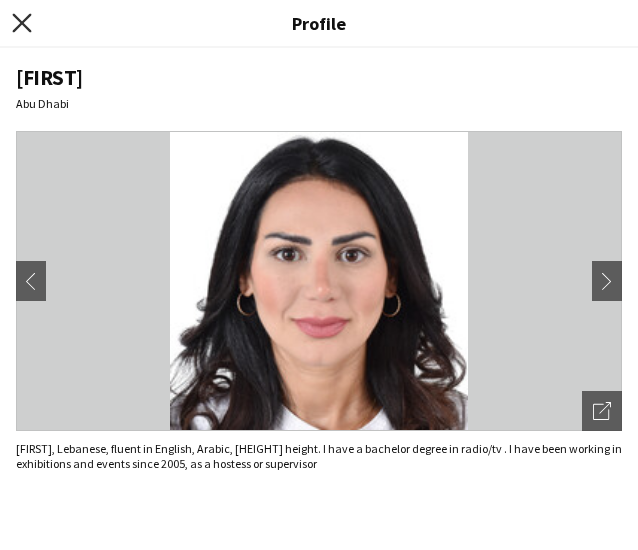 click 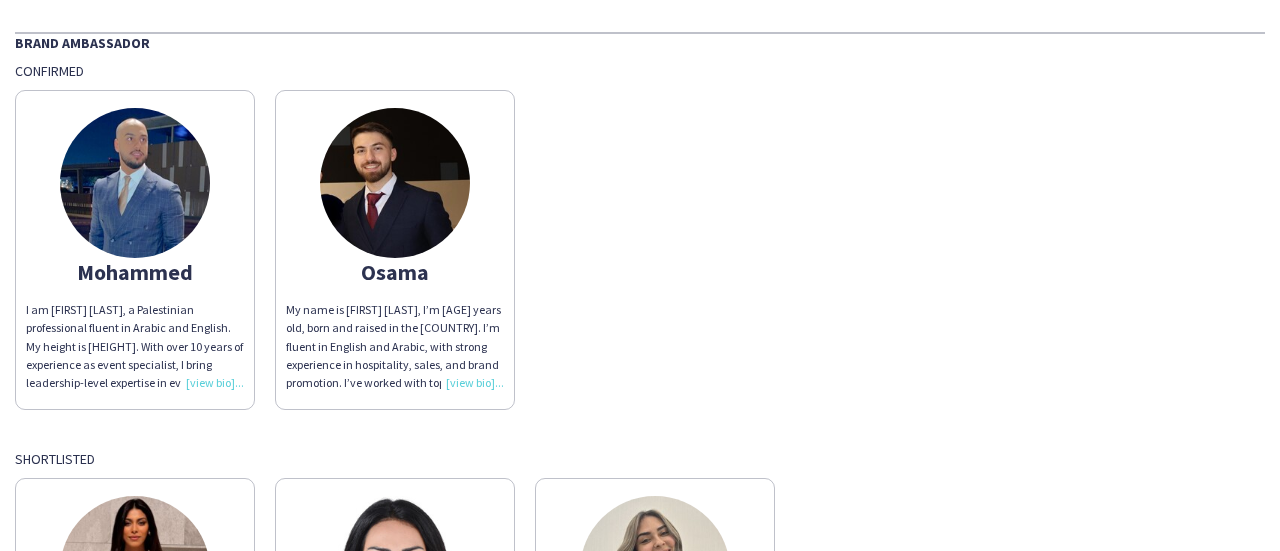 scroll, scrollTop: 100, scrollLeft: 0, axis: vertical 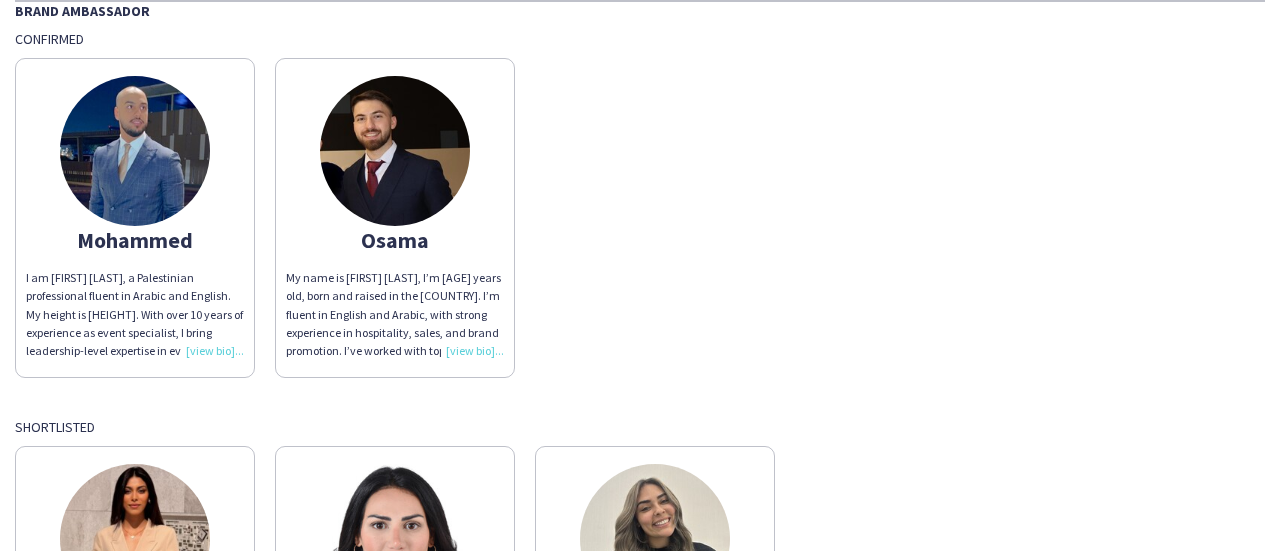 click on "My name is [FIRST] [LAST], I’m [AGE] years old, born and raised in the [COUNTRY]. I’m fluent in English and Arabic, with strong experience in hospitality, sales, and brand promotion. I’ve worked with top companies like Virgin Mobile, Nestlé, Nissan, Genesis, Al Dar, and Yango, and have also been part of VIP private and government events. I’m passionate about connecting with people, creating memorable experiences, and representing brands with professionalism, positivity, and genuine care." 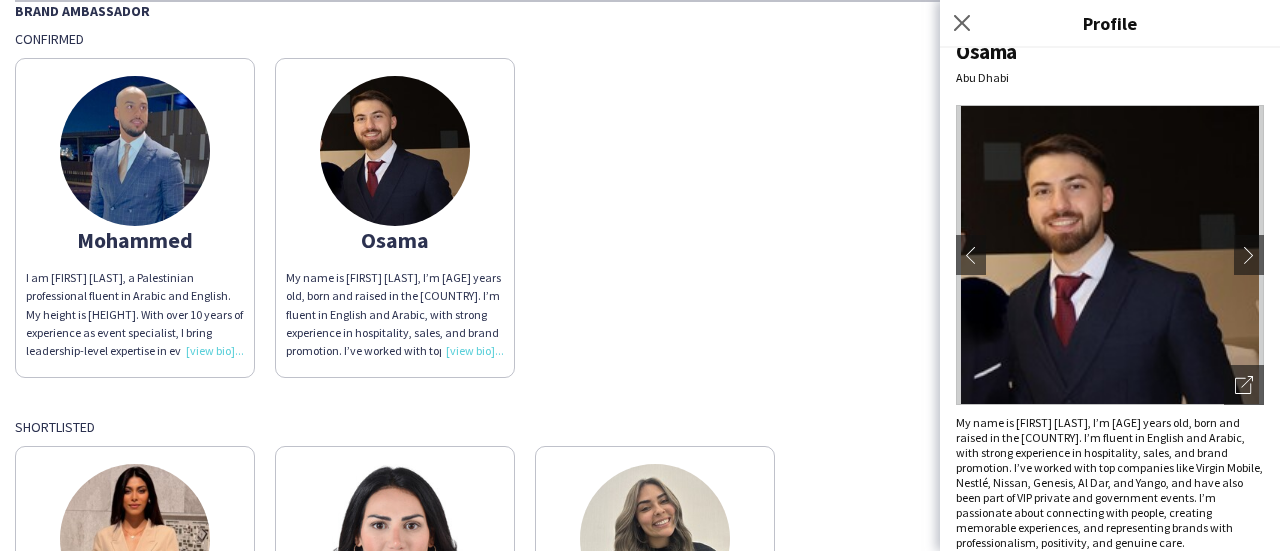 scroll, scrollTop: 40, scrollLeft: 0, axis: vertical 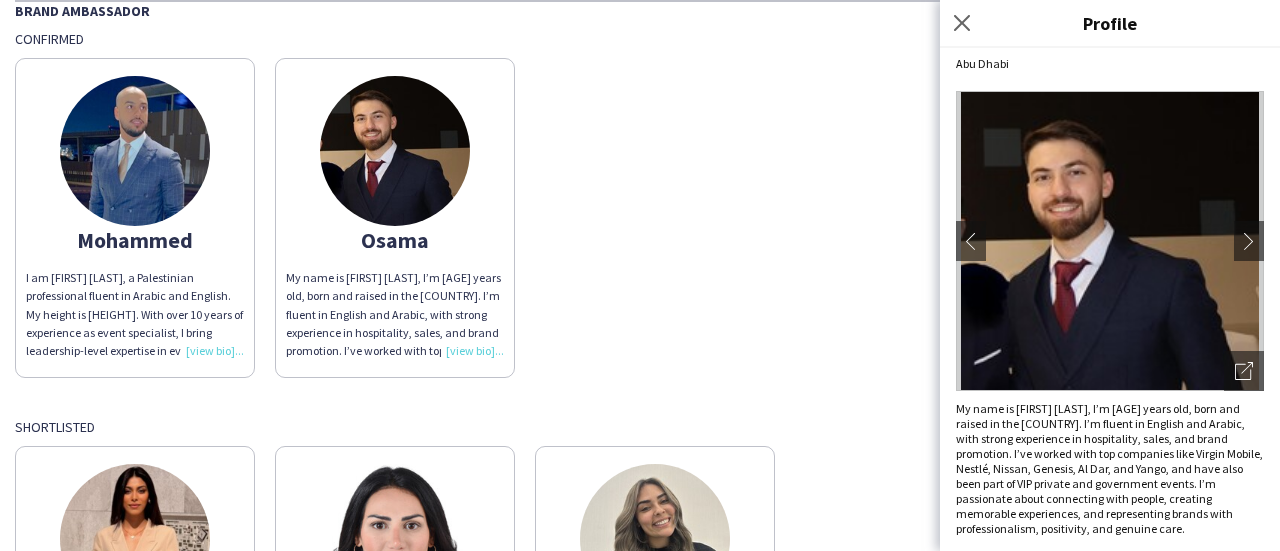 drag, startPoint x: 1157, startPoint y: 417, endPoint x: 1156, endPoint y: 431, distance: 14.035668 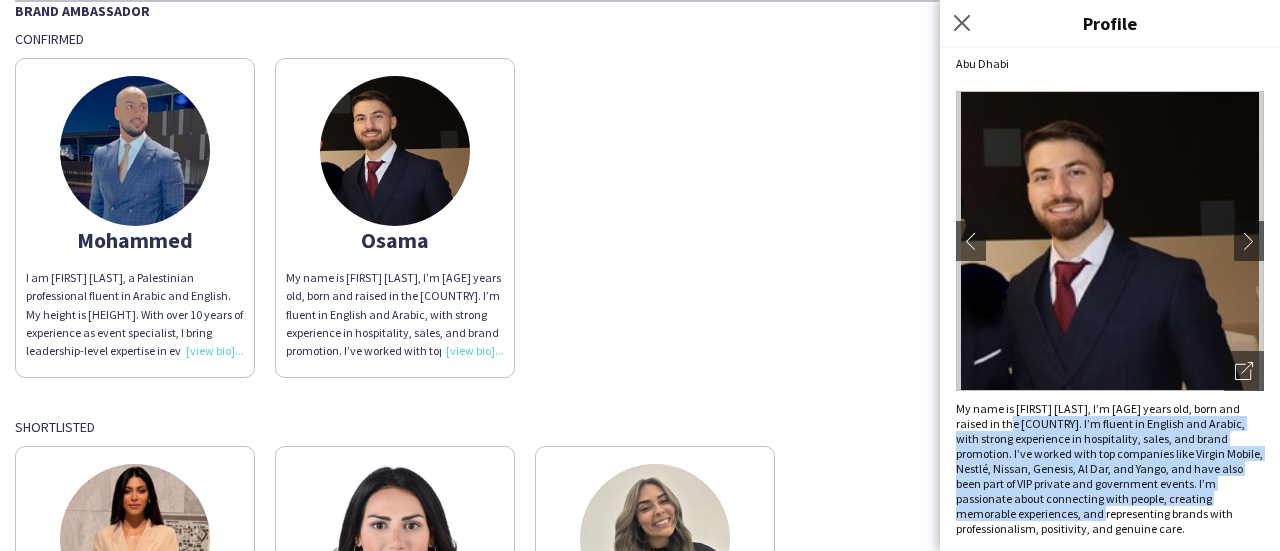drag, startPoint x: 1013, startPoint y: 420, endPoint x: 1108, endPoint y: 513, distance: 132.9436 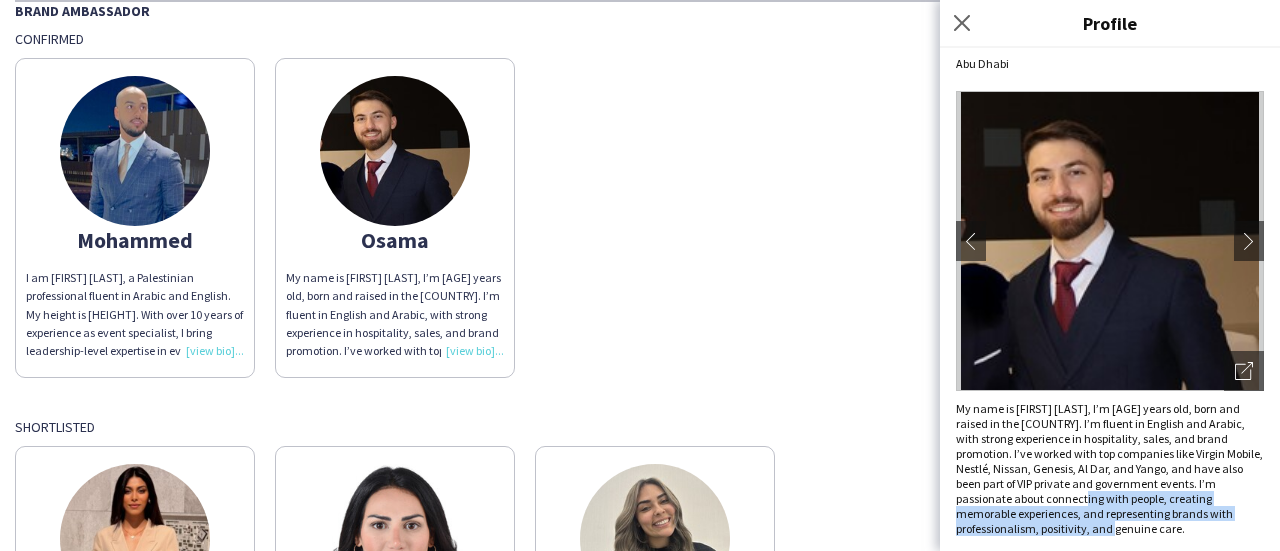drag, startPoint x: 1186, startPoint y: 533, endPoint x: 1096, endPoint y: 495, distance: 97.6934 